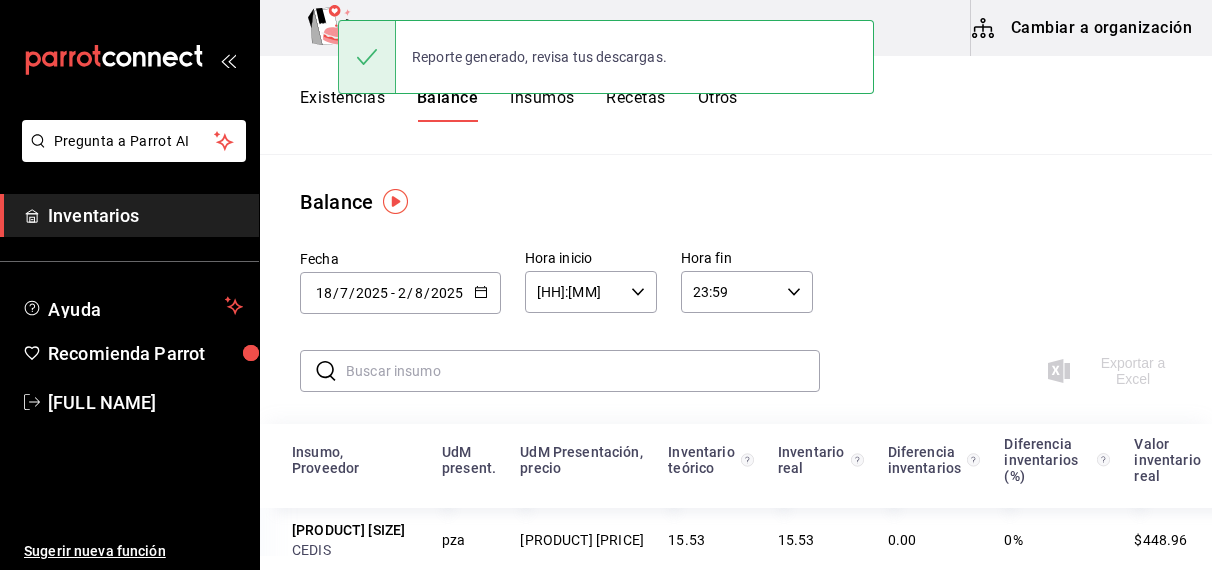 scroll, scrollTop: 0, scrollLeft: 0, axis: both 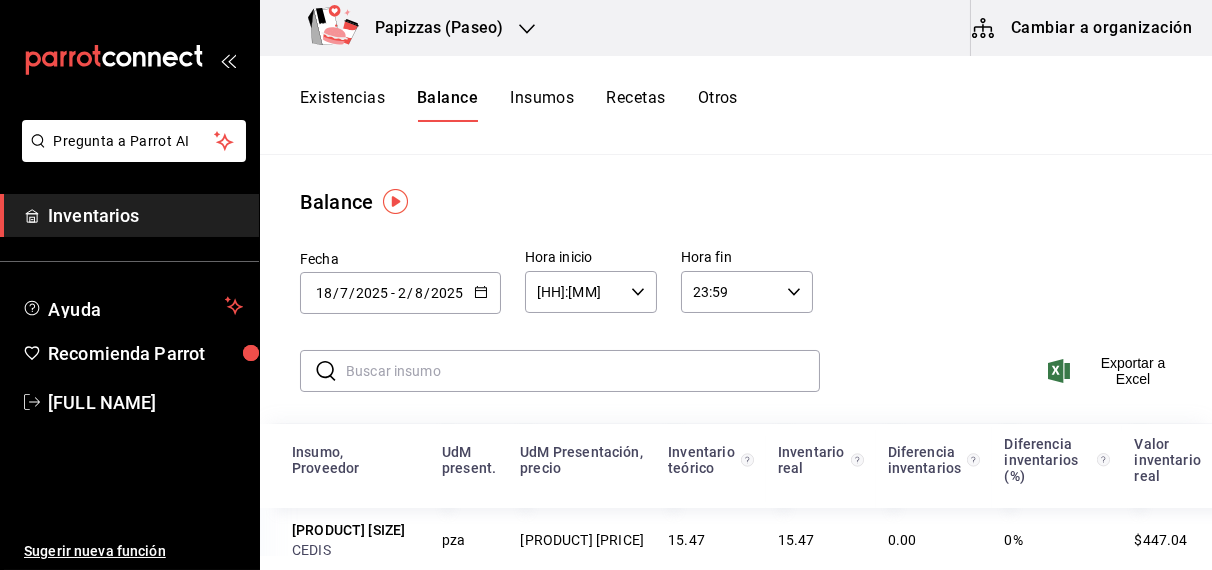 click on "Existencias" at bounding box center [342, 105] 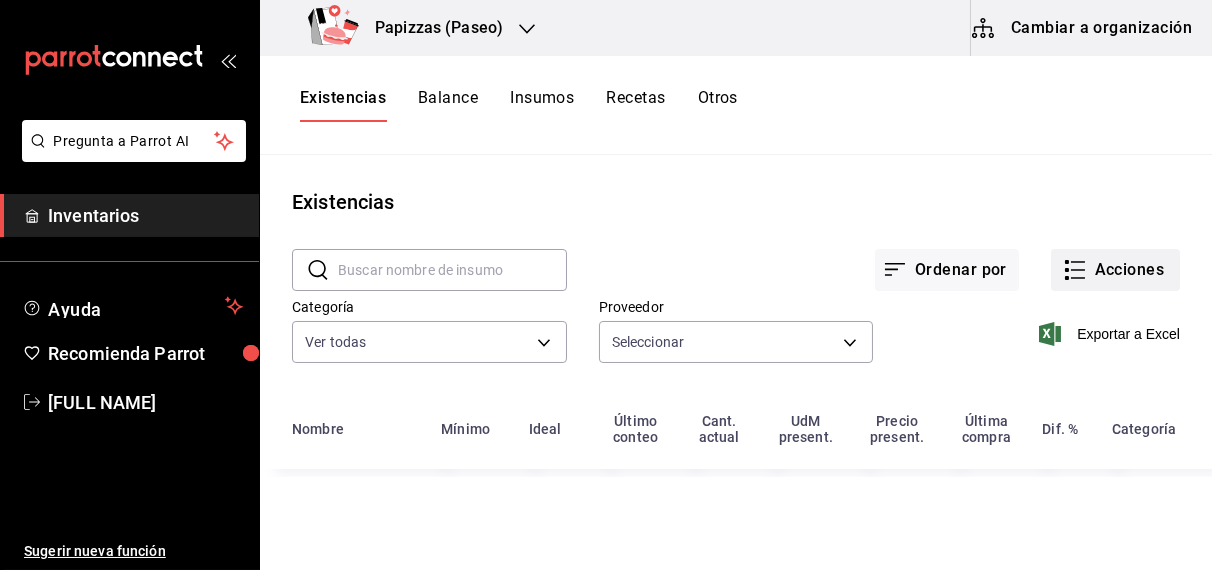 type on "[UUID],[UUID],[UUID],[UUID],[UUID],[UUID],[UUID],[UUID],[UUID],[UUID],[UUID],[UUID],[UUID],[UUID],[UUID],[UUID],[UUID],[UUID],[UUID],[UUID],[UUID]" 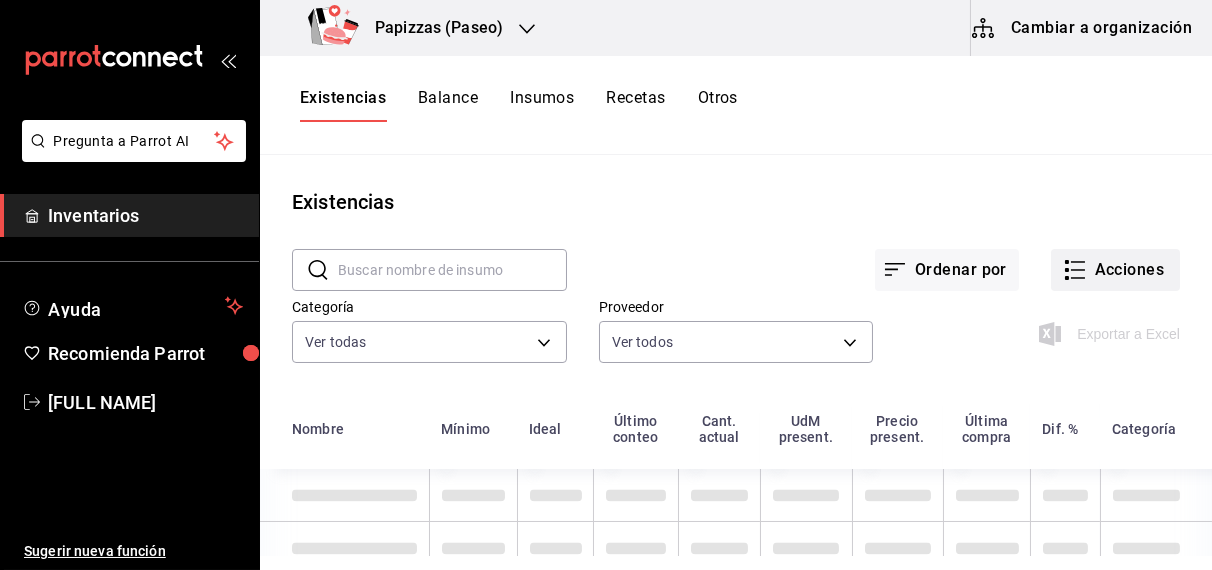 click on "Acciones" at bounding box center [1115, 270] 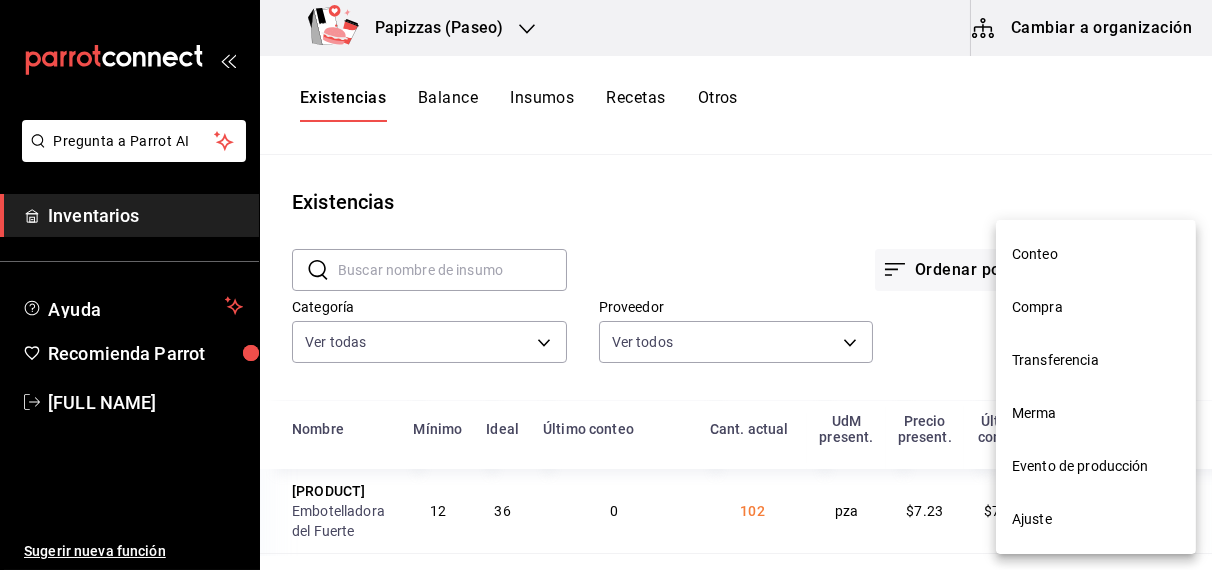 click on "Merma" at bounding box center [1096, 413] 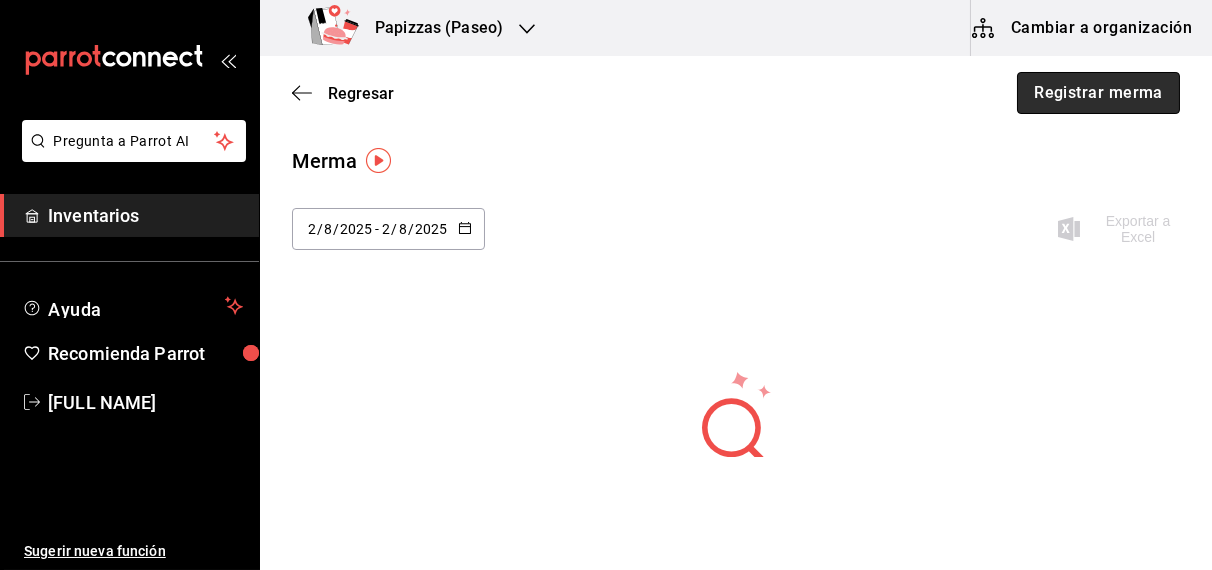 click on "Registrar merma" at bounding box center (1098, 93) 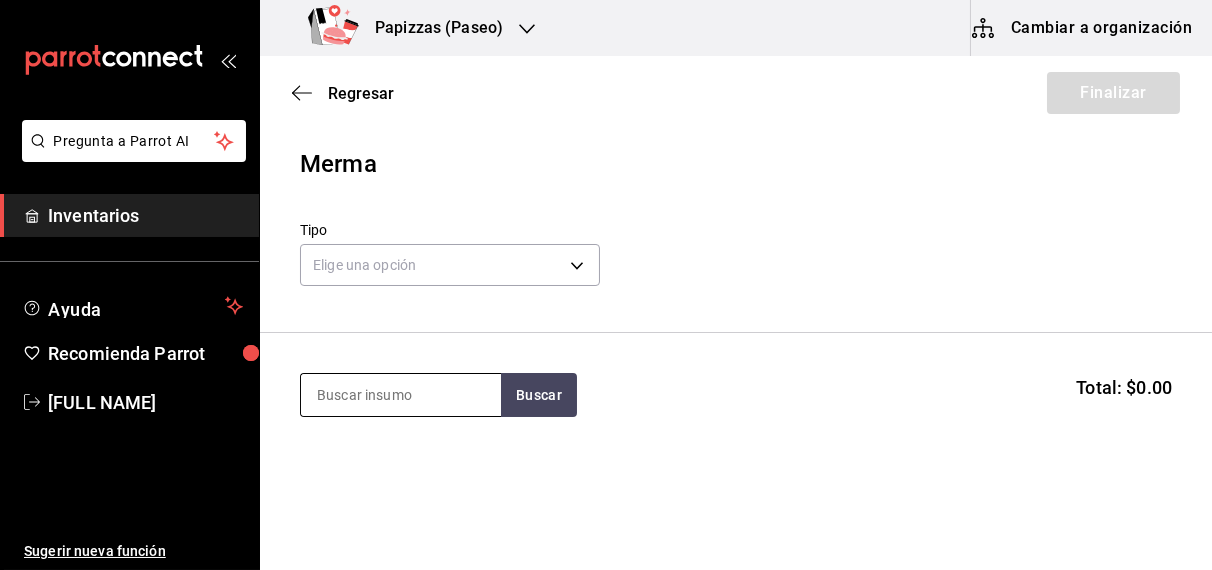 click at bounding box center (401, 395) 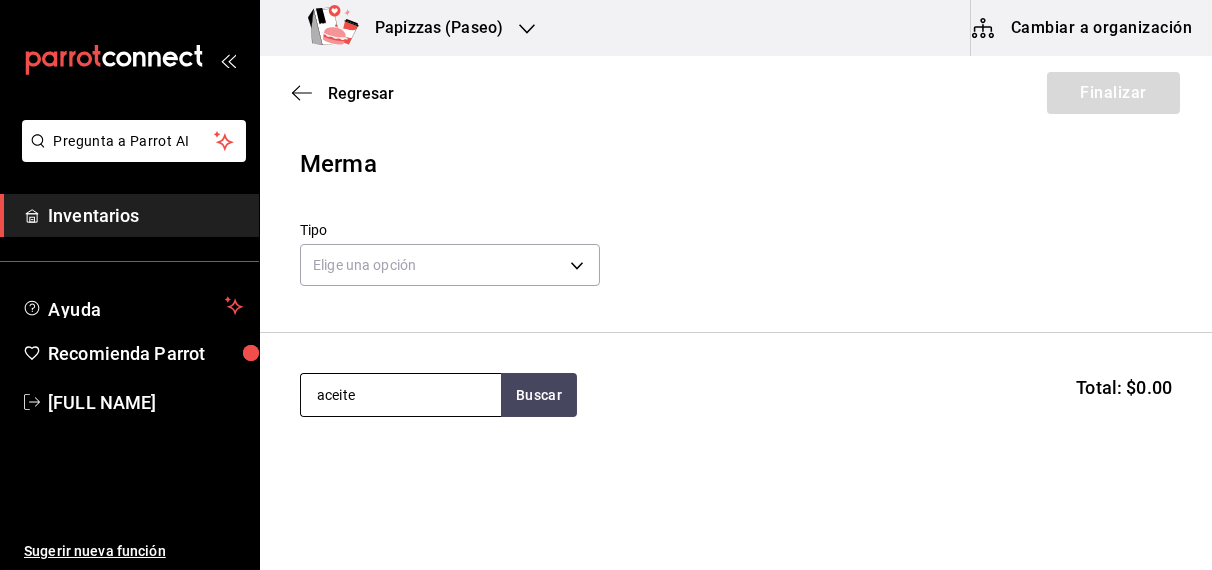 type on "aceite" 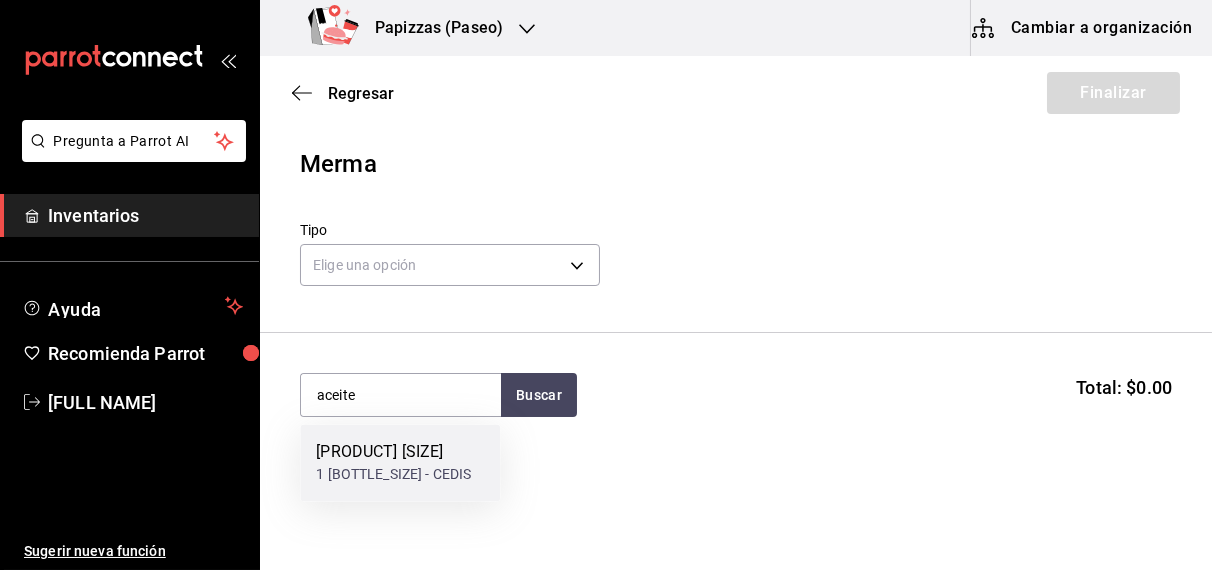 click on "[PRODUCT] [PRODUCT] - CEDIS" at bounding box center [400, 463] 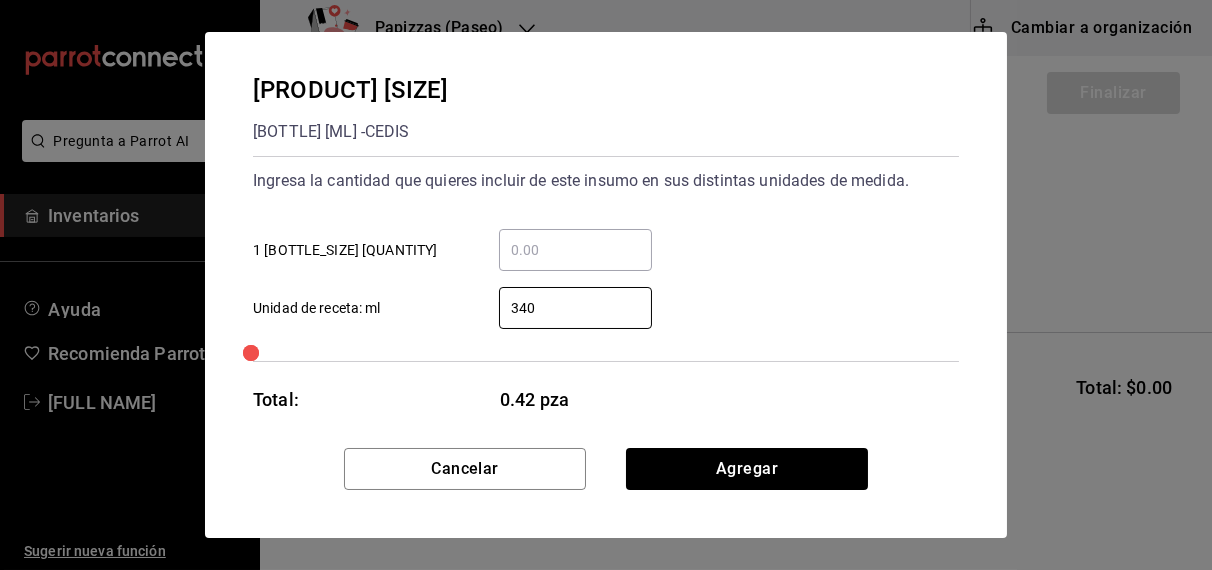 type on "340" 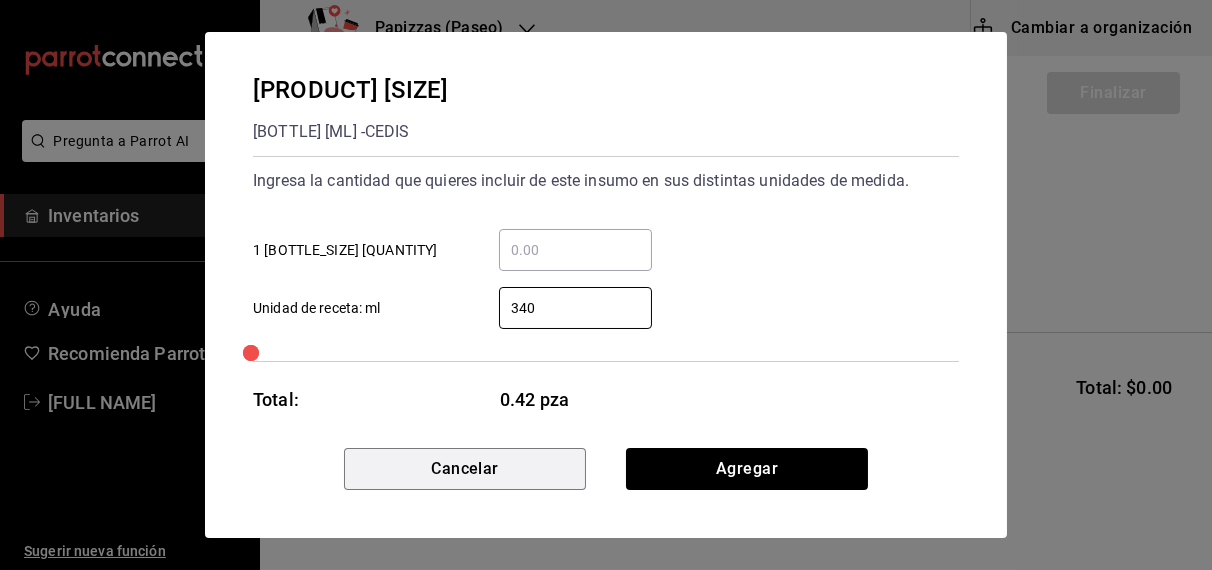 type 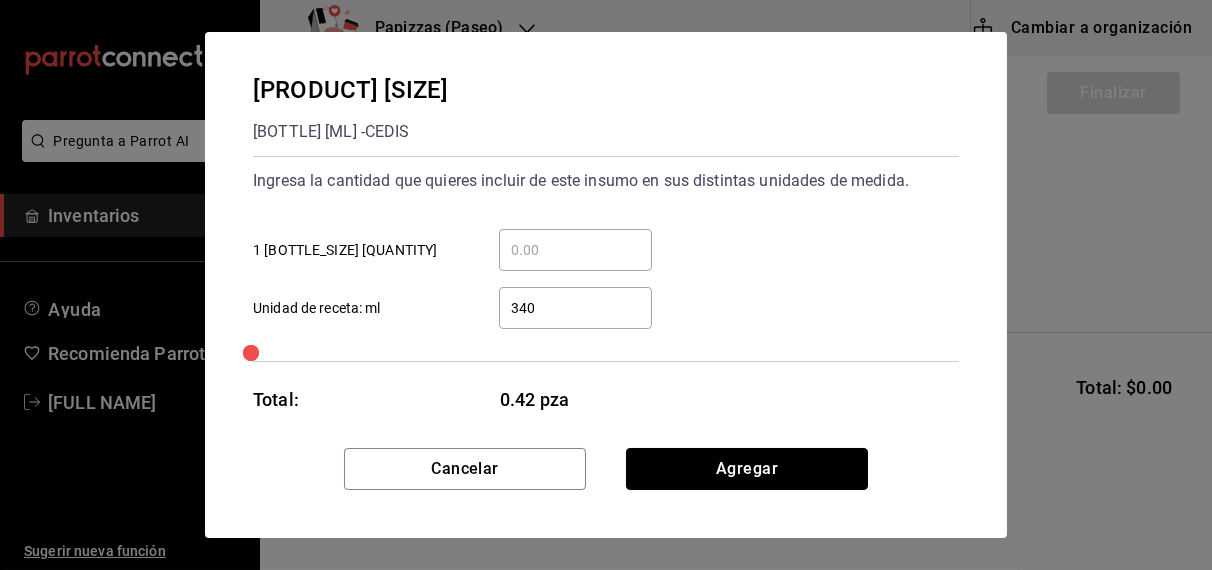 type 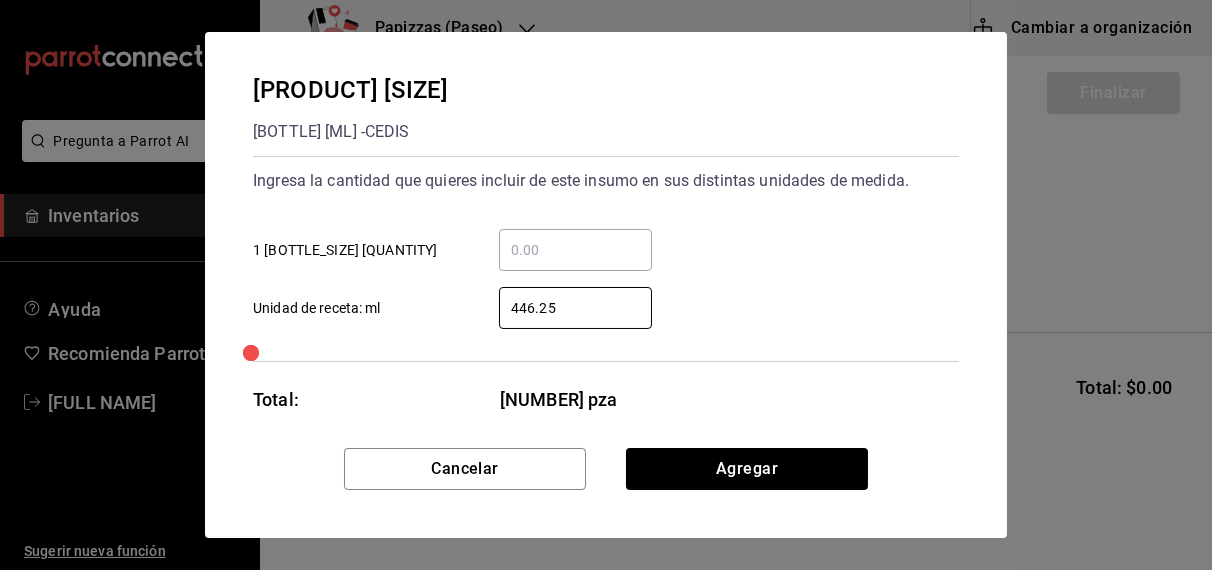 type on "446.25" 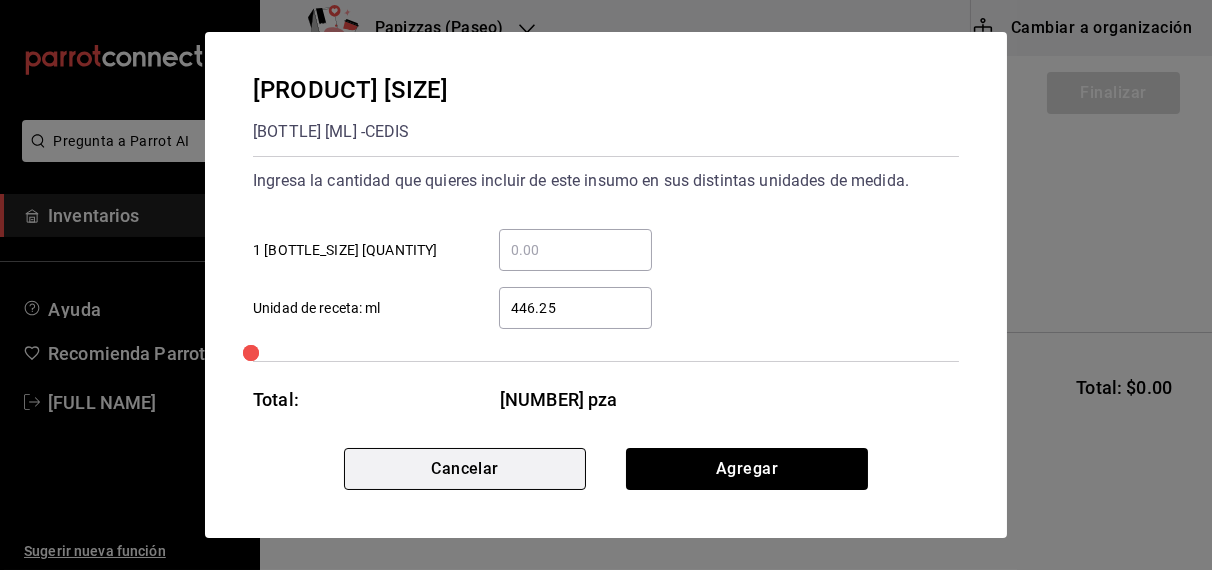 click on "Cancelar" at bounding box center [465, 469] 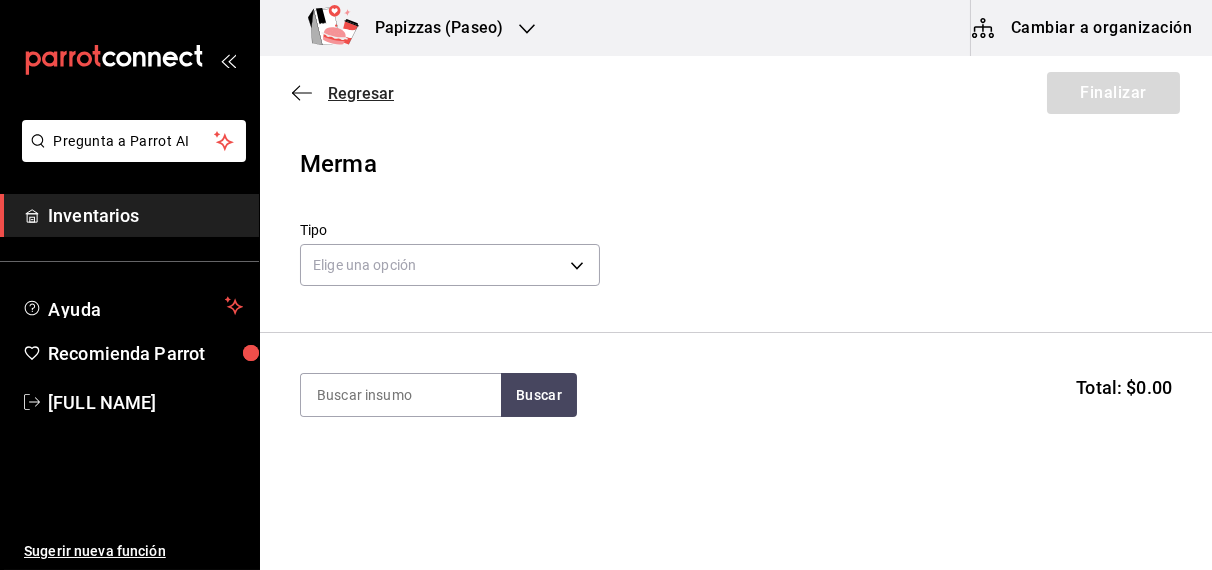 click on "Regresar" at bounding box center [361, 93] 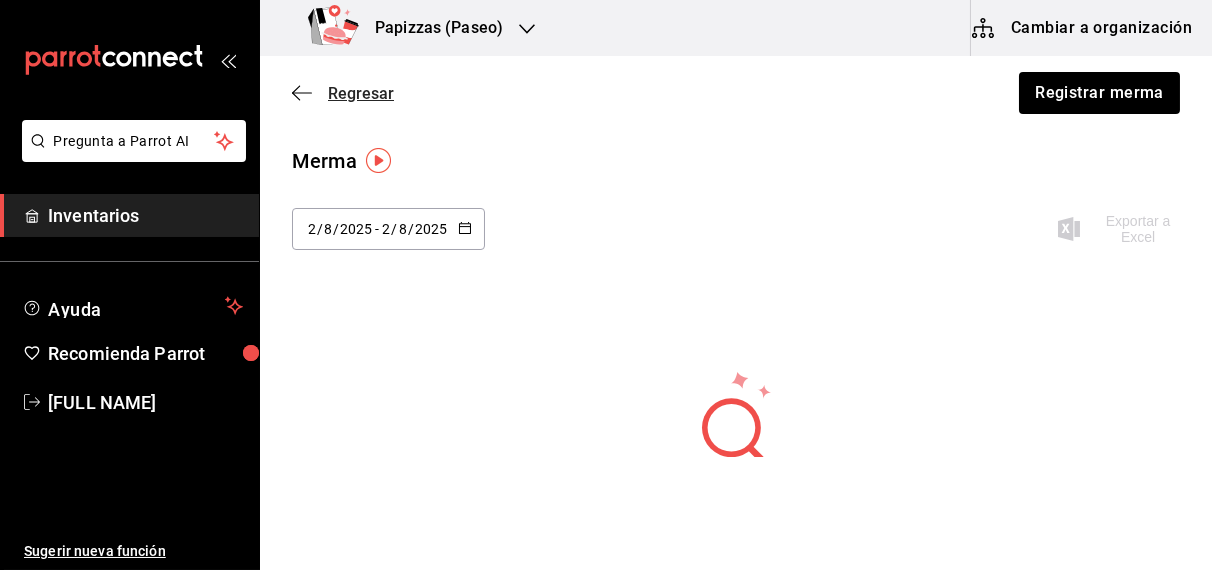 click on "Regresar" at bounding box center [361, 93] 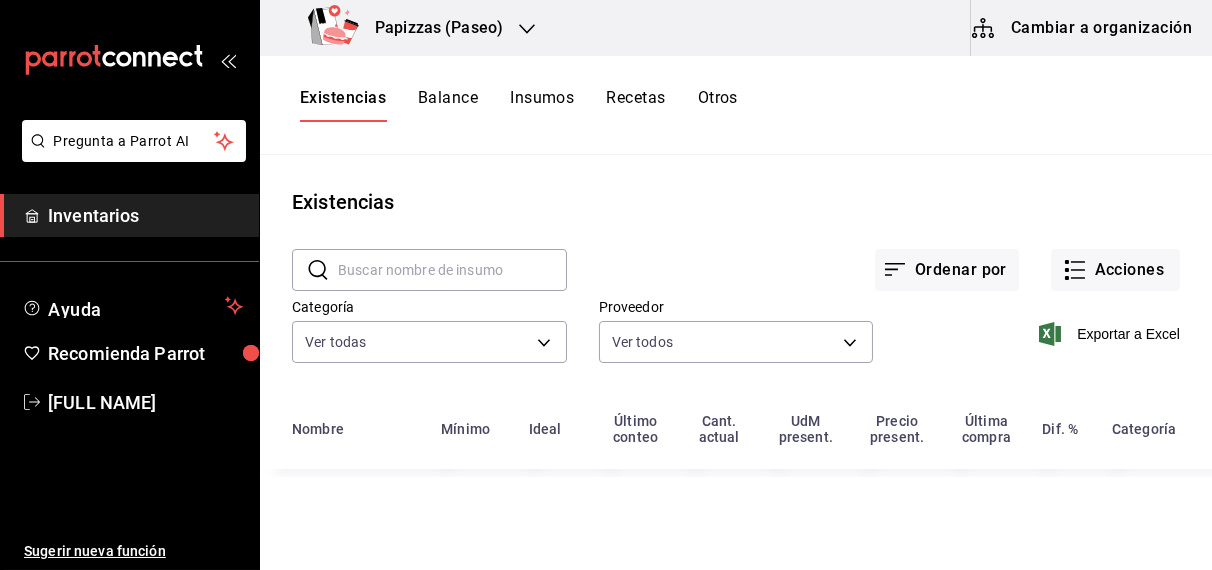 click on "Existencias" at bounding box center (343, 105) 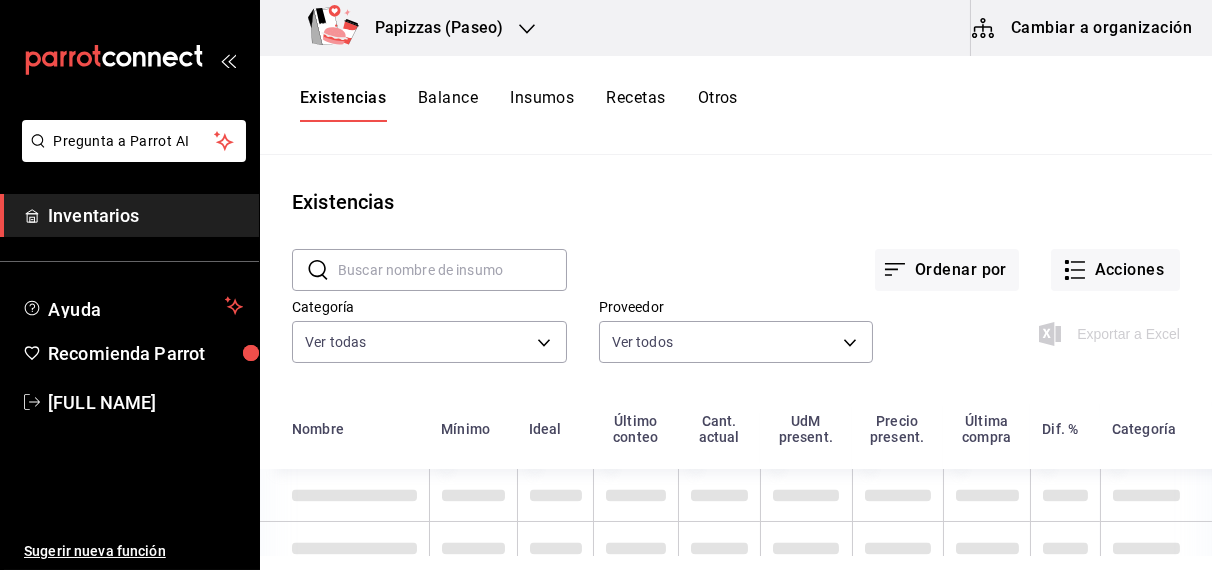 click at bounding box center (452, 270) 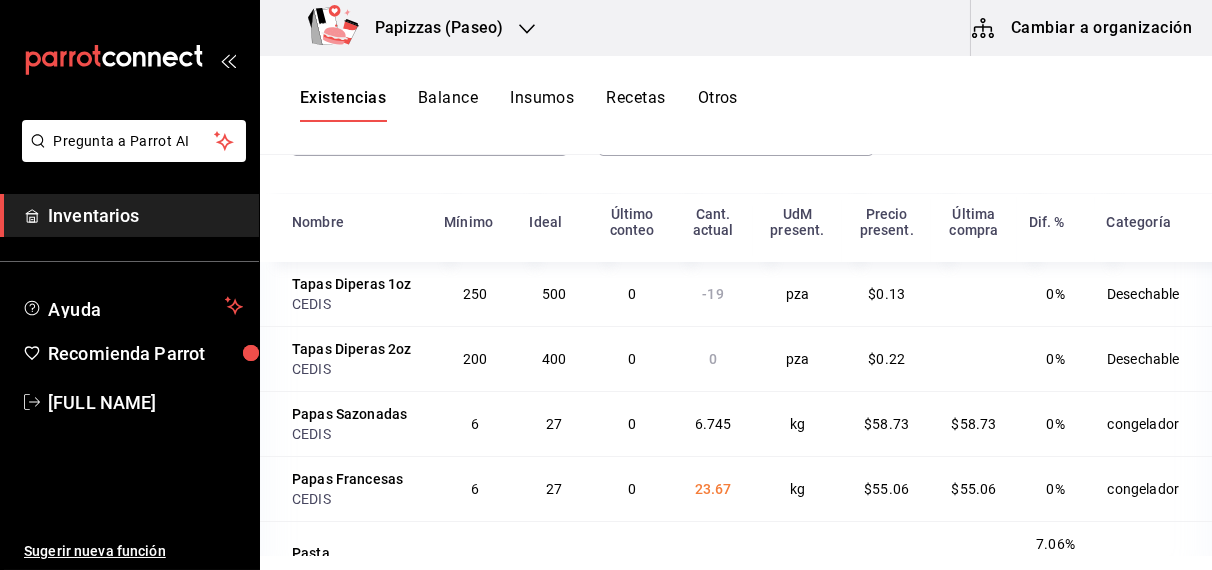 scroll, scrollTop: 245, scrollLeft: 0, axis: vertical 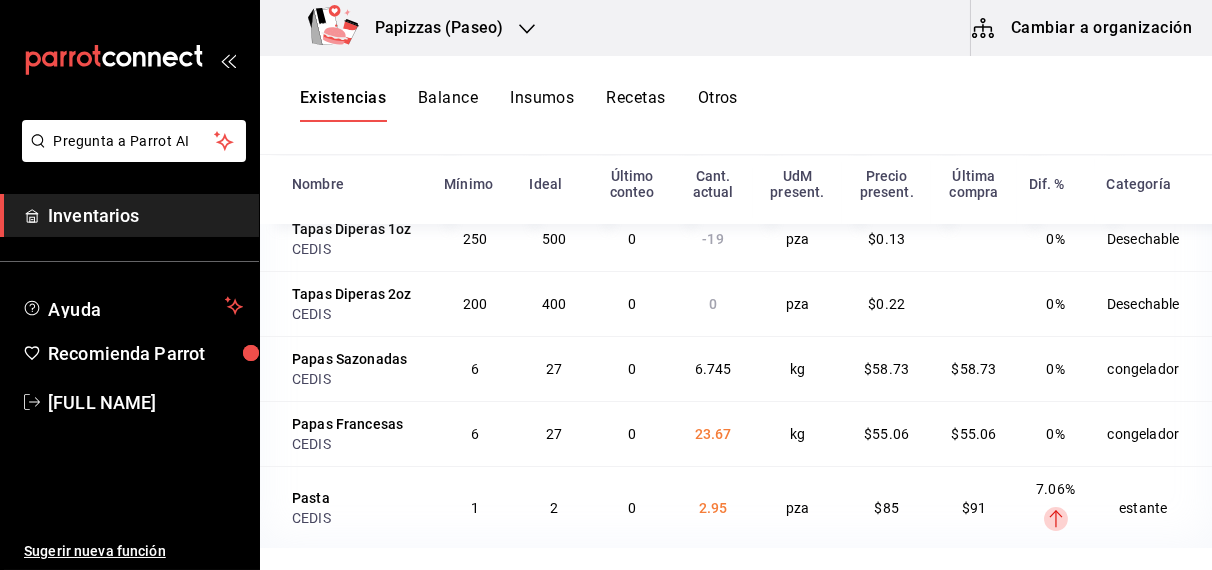 type on "pasta" 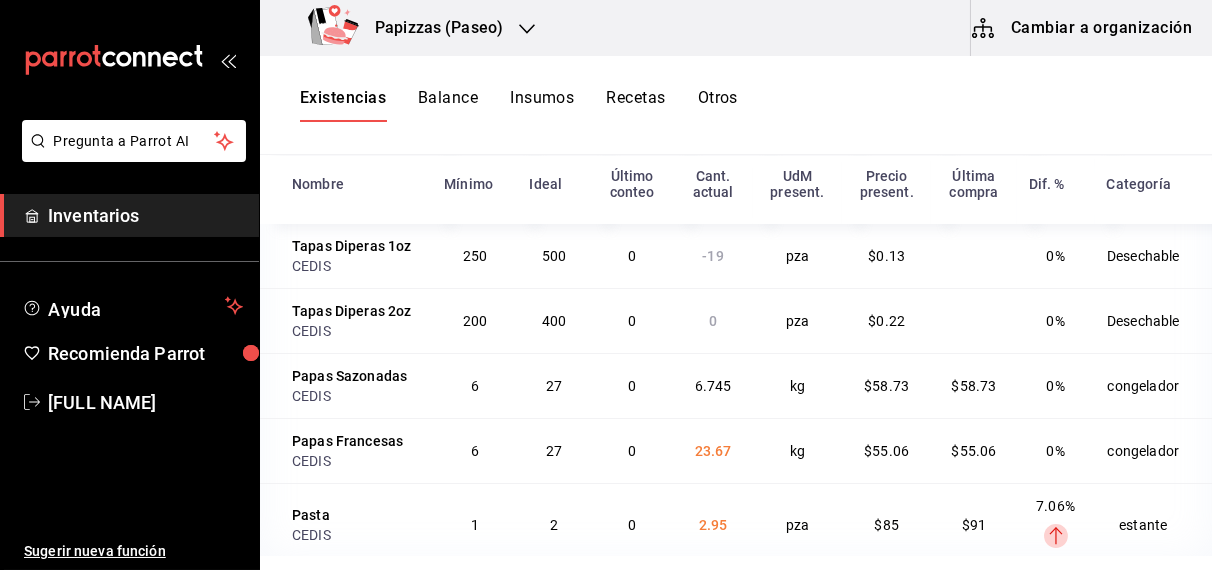 scroll, scrollTop: 0, scrollLeft: 0, axis: both 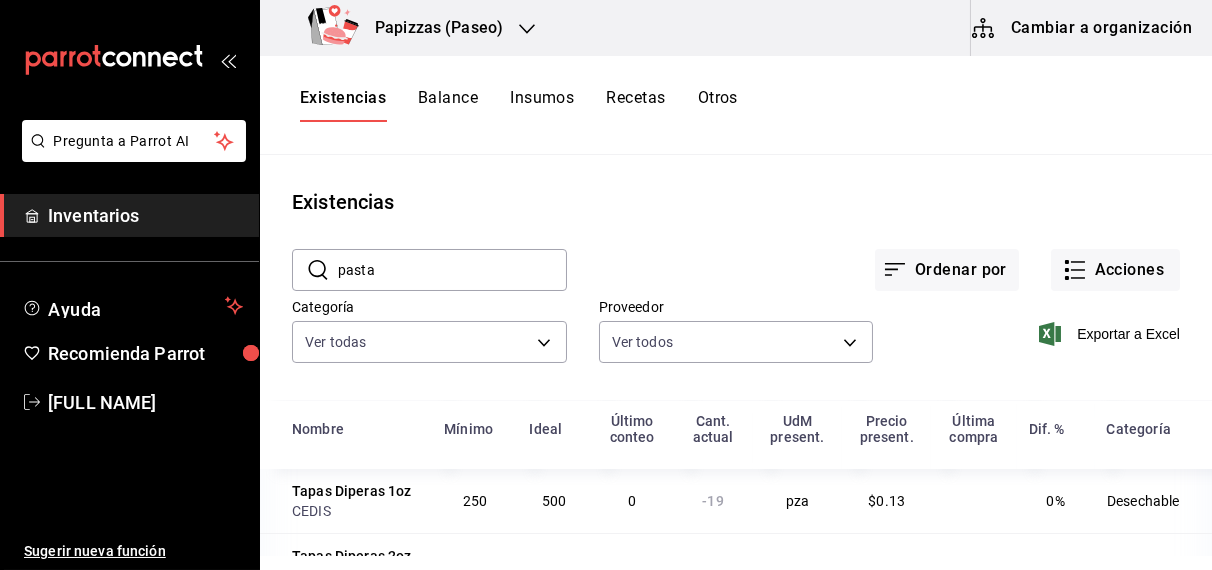 click on "Otros" at bounding box center (718, 105) 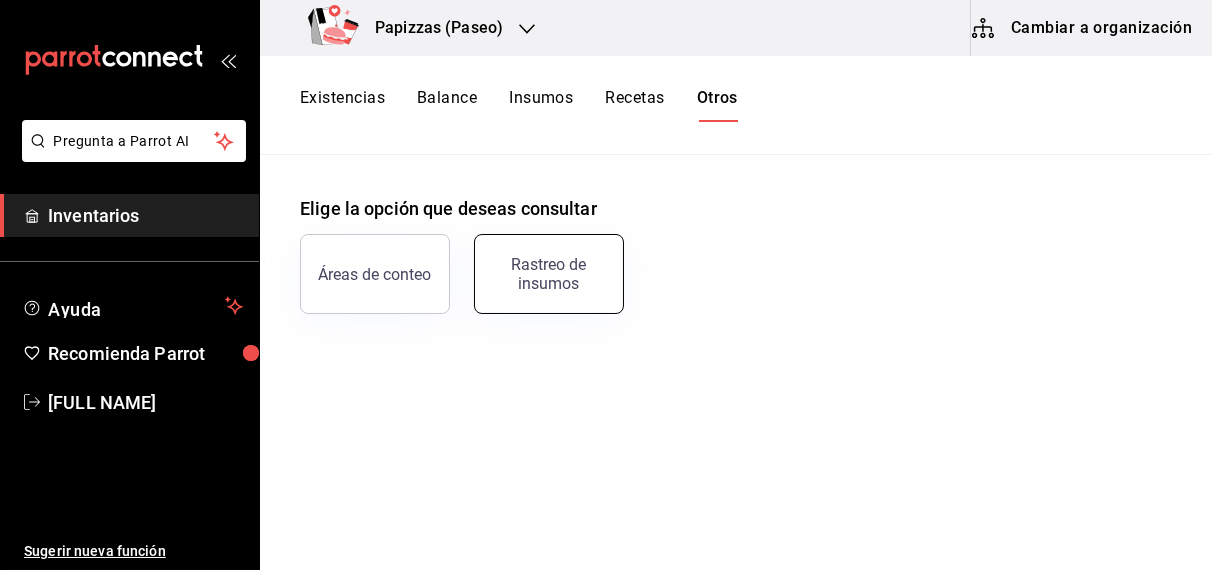 click on "Rastreo de insumos" at bounding box center (549, 274) 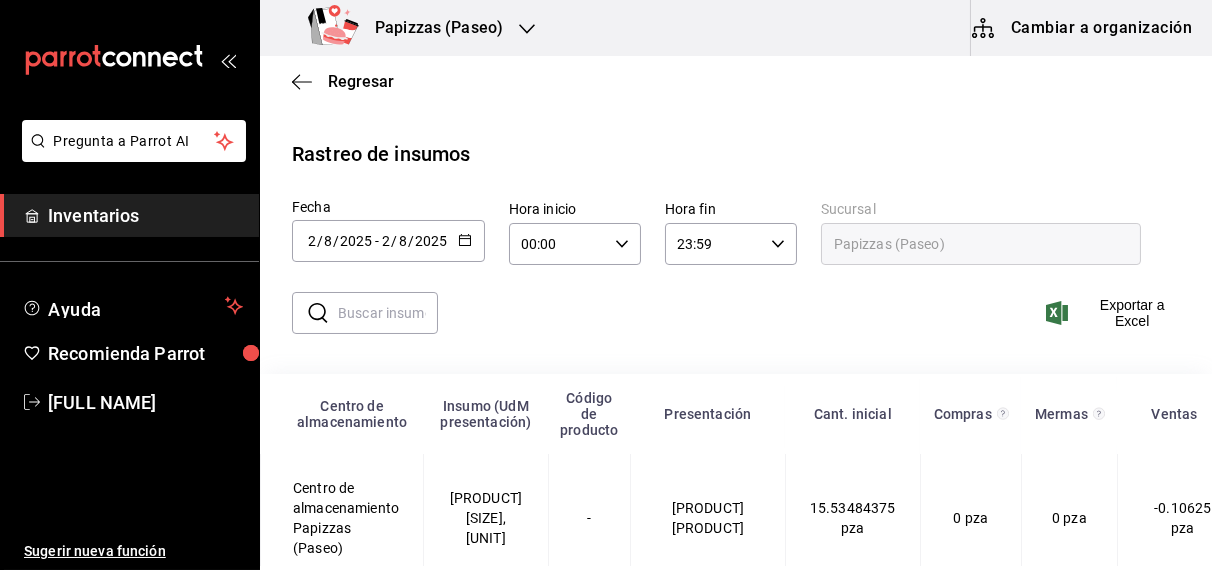 click 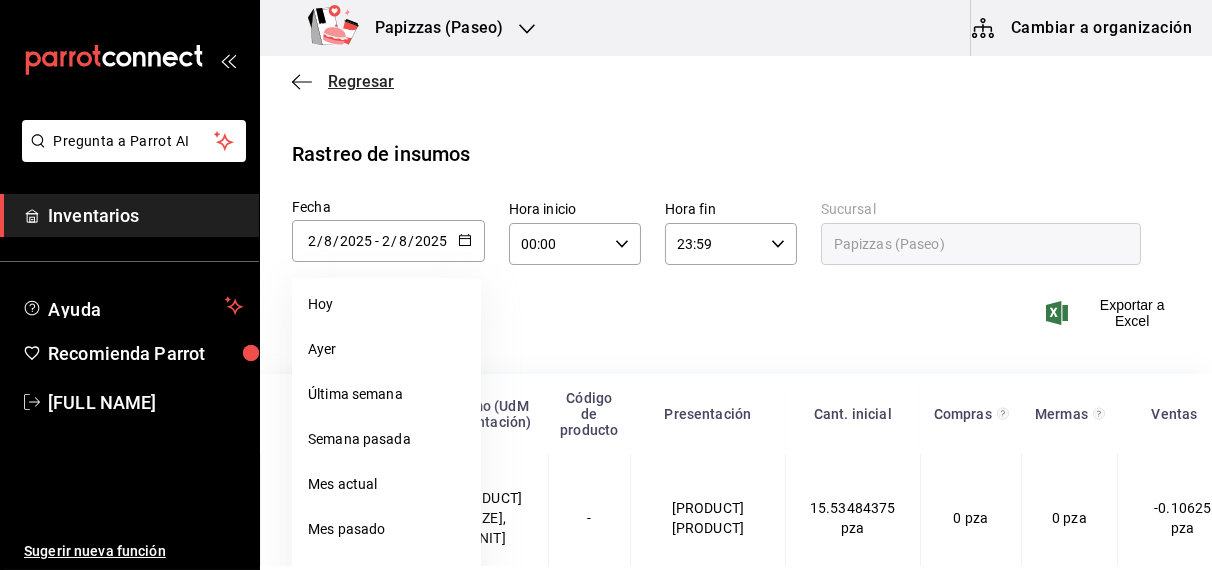 click on "Regresar" at bounding box center [361, 81] 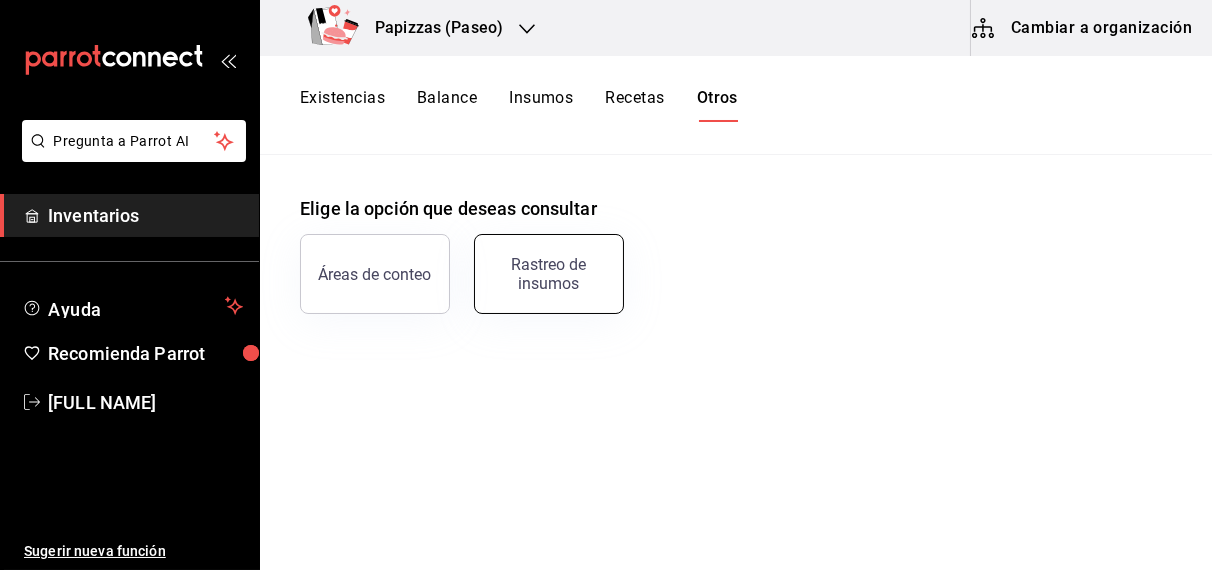click on "Rastreo de insumos" at bounding box center [549, 274] 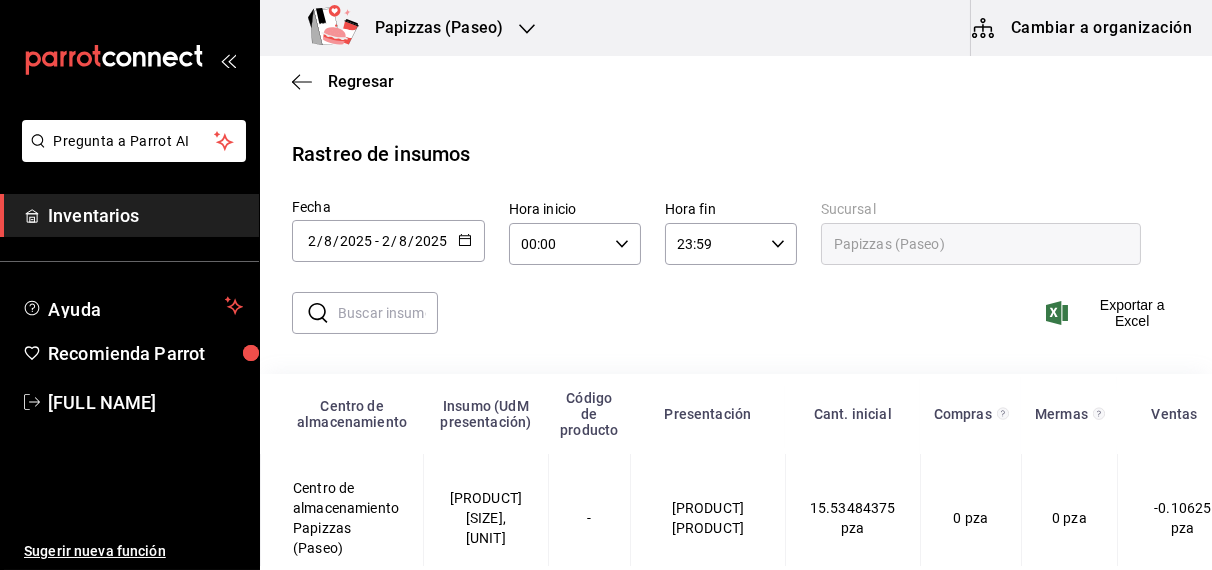 click 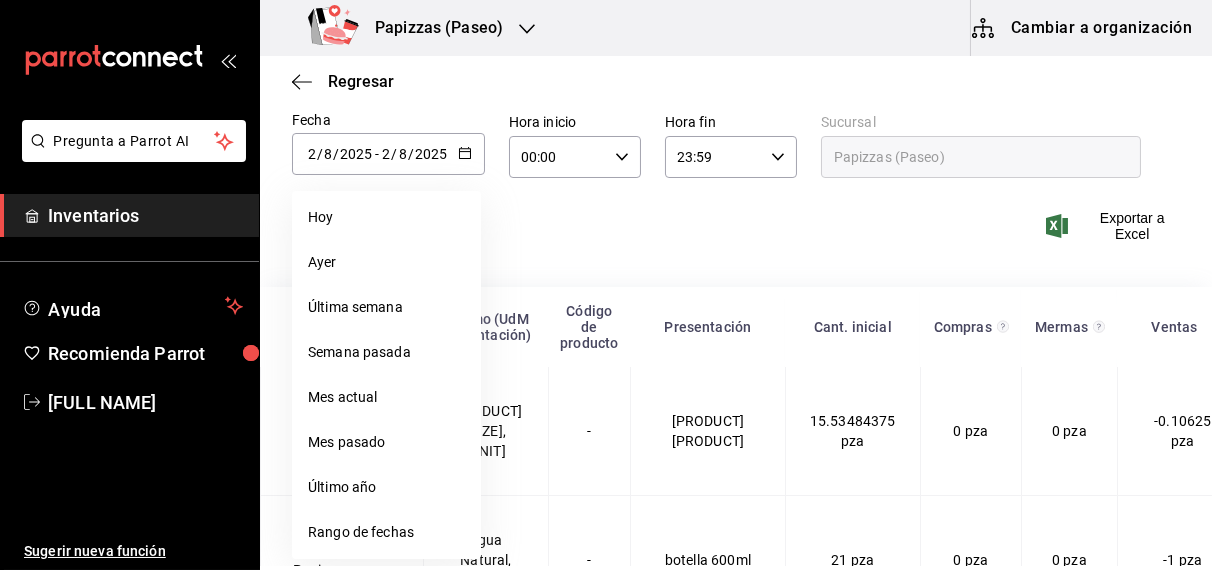 scroll, scrollTop: 146, scrollLeft: 0, axis: vertical 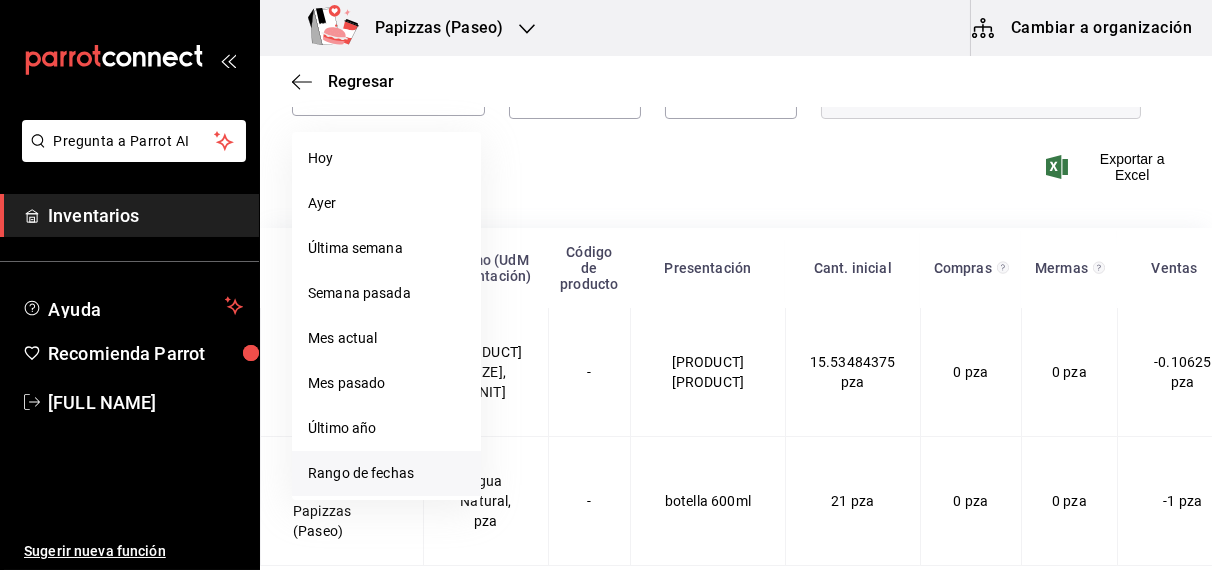 click on "Rango de fechas" at bounding box center (386, 473) 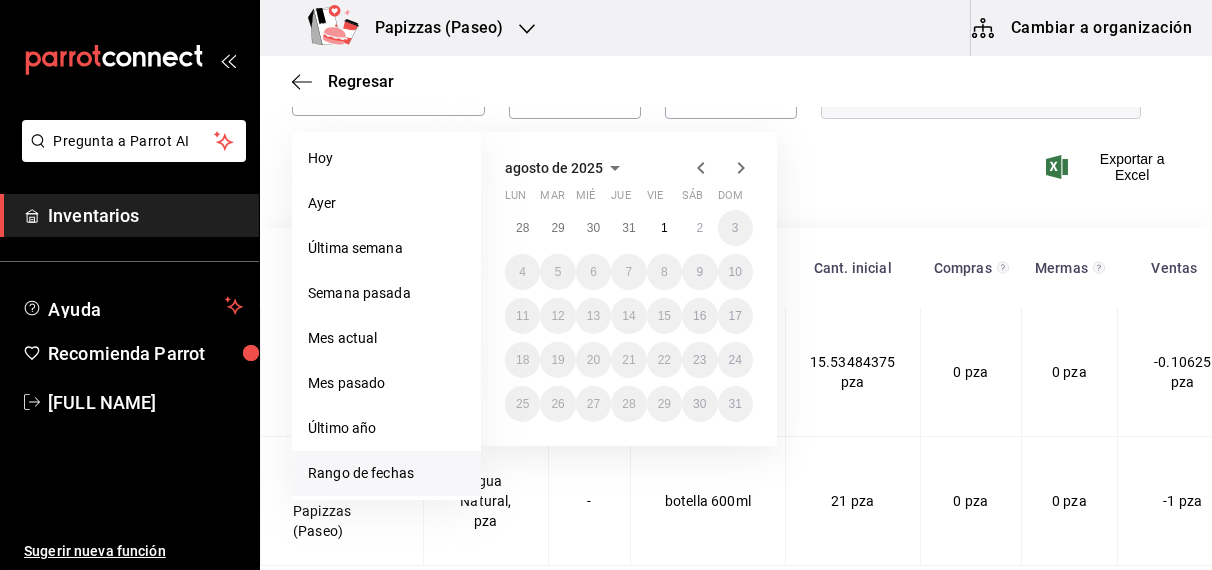 click 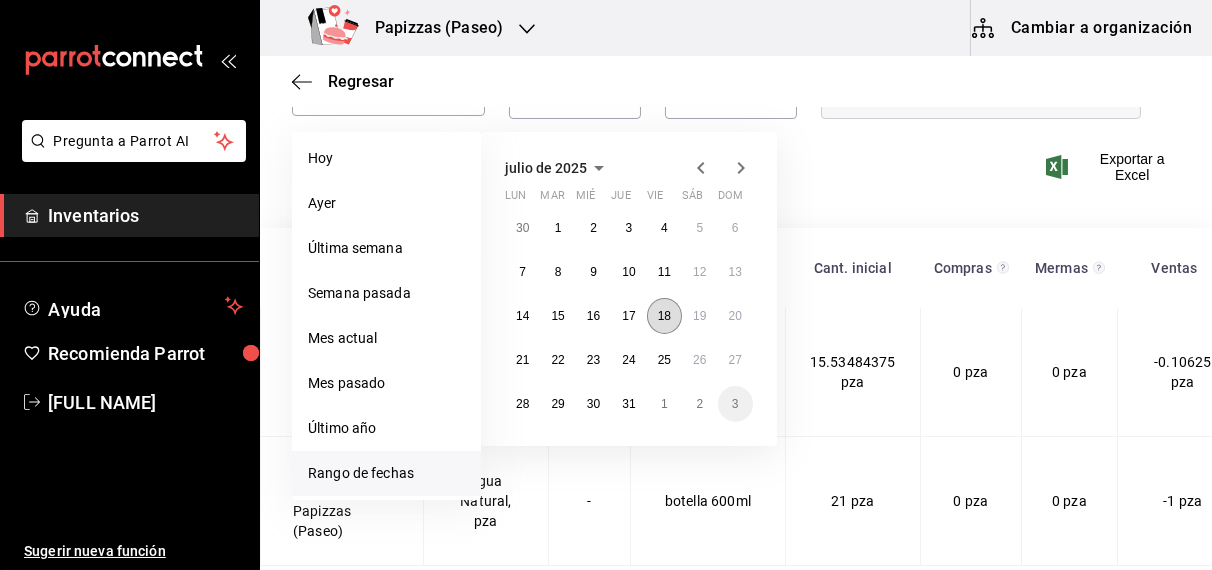 click on "18" at bounding box center (664, 316) 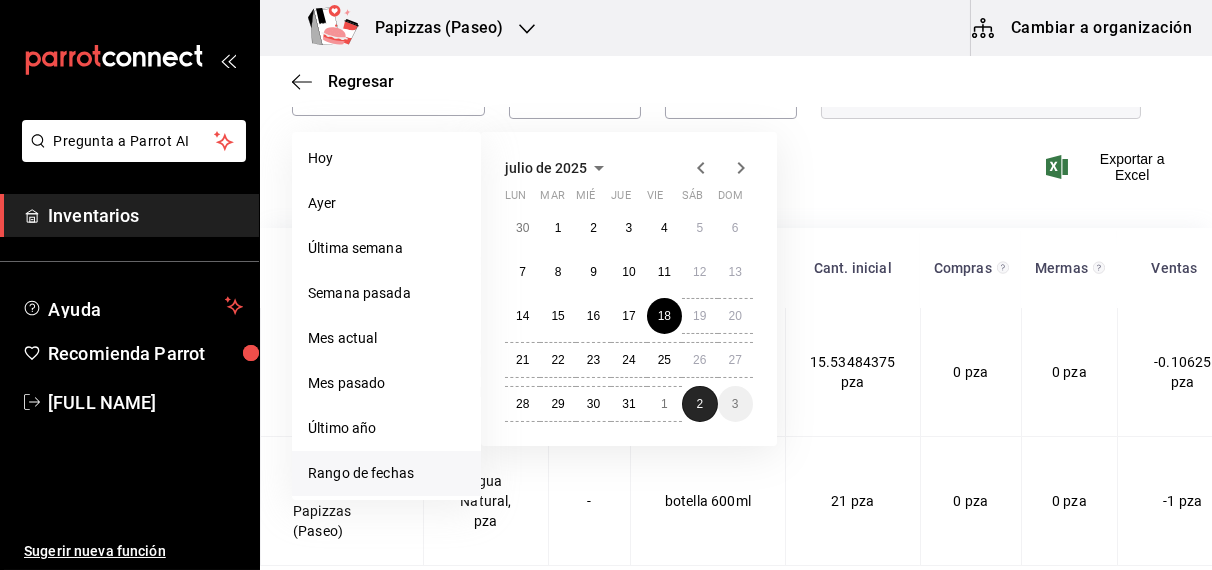 click on "2" at bounding box center (699, 404) 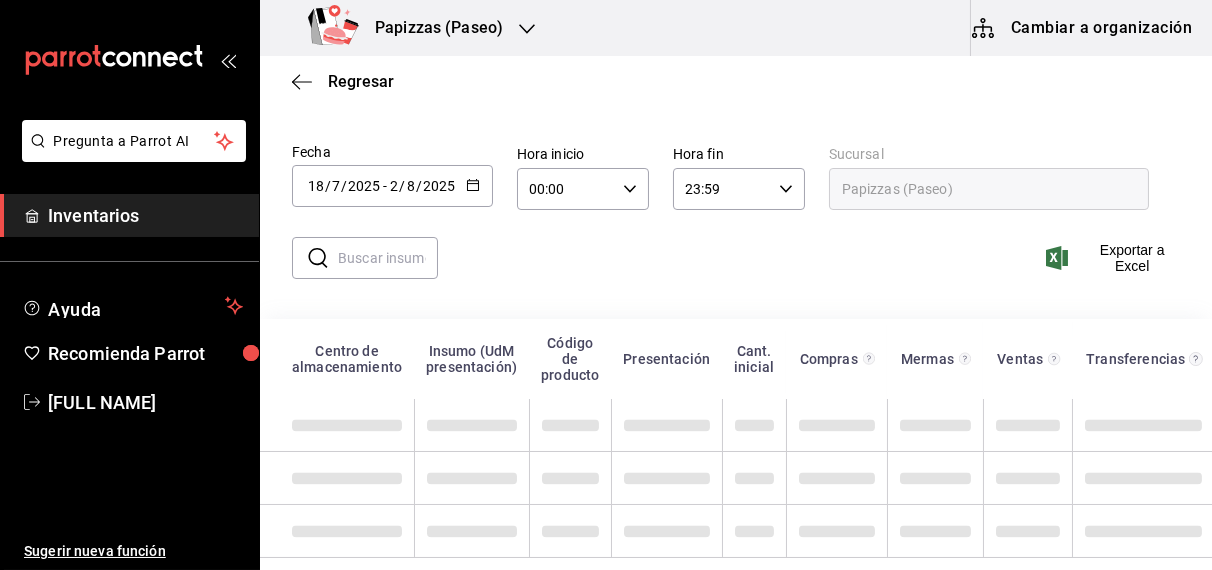 scroll, scrollTop: 72, scrollLeft: 0, axis: vertical 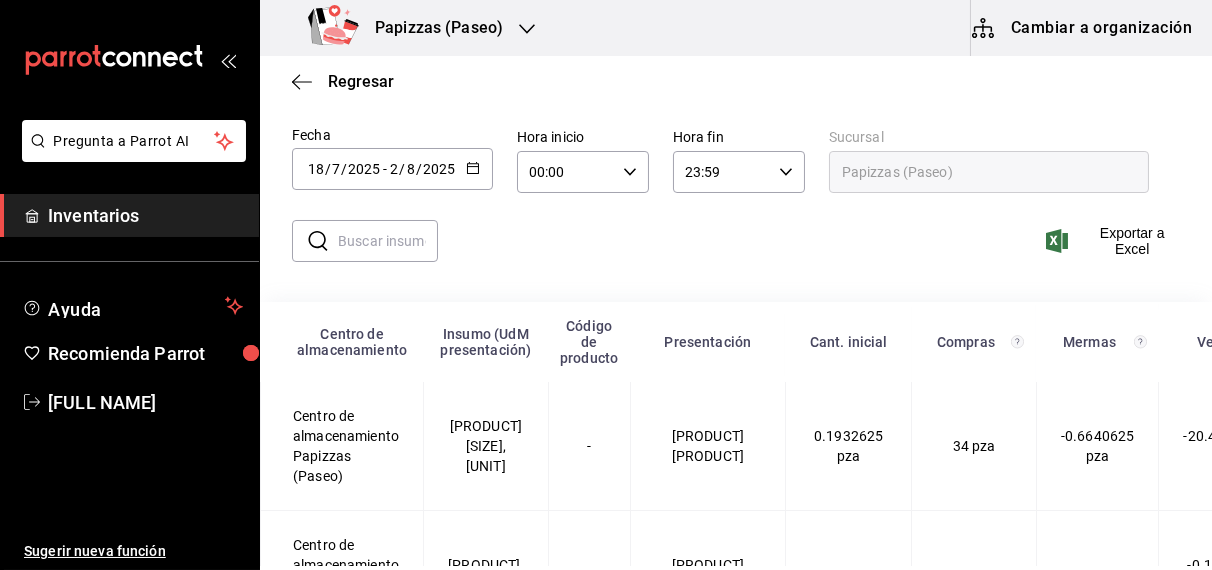 click on "Centro de almacenamiento" at bounding box center [342, 342] 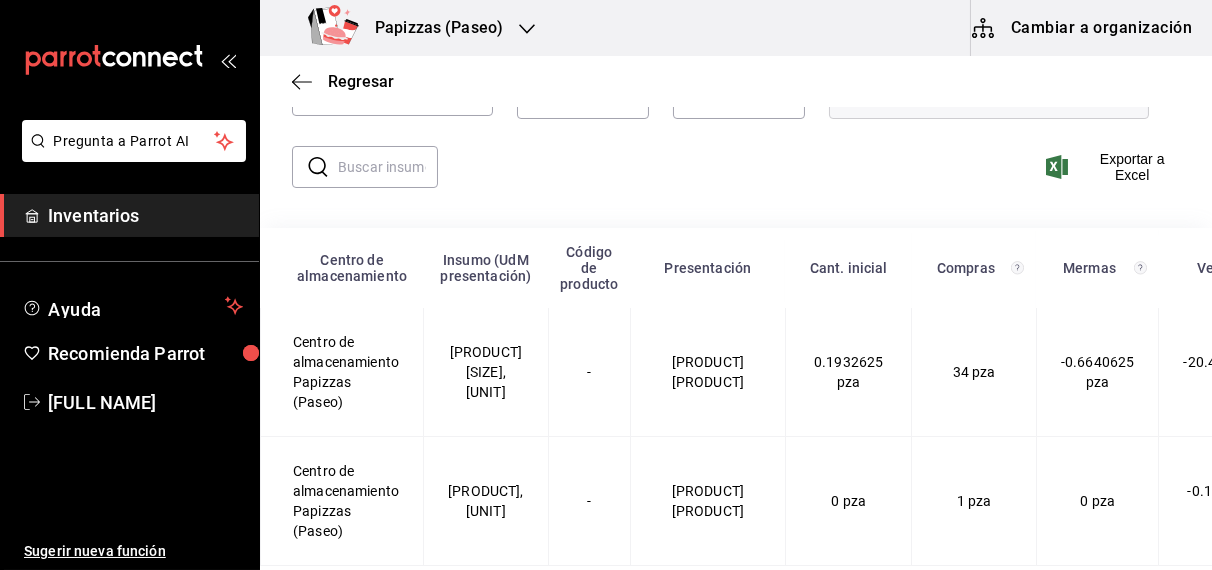 click at bounding box center (388, 167) 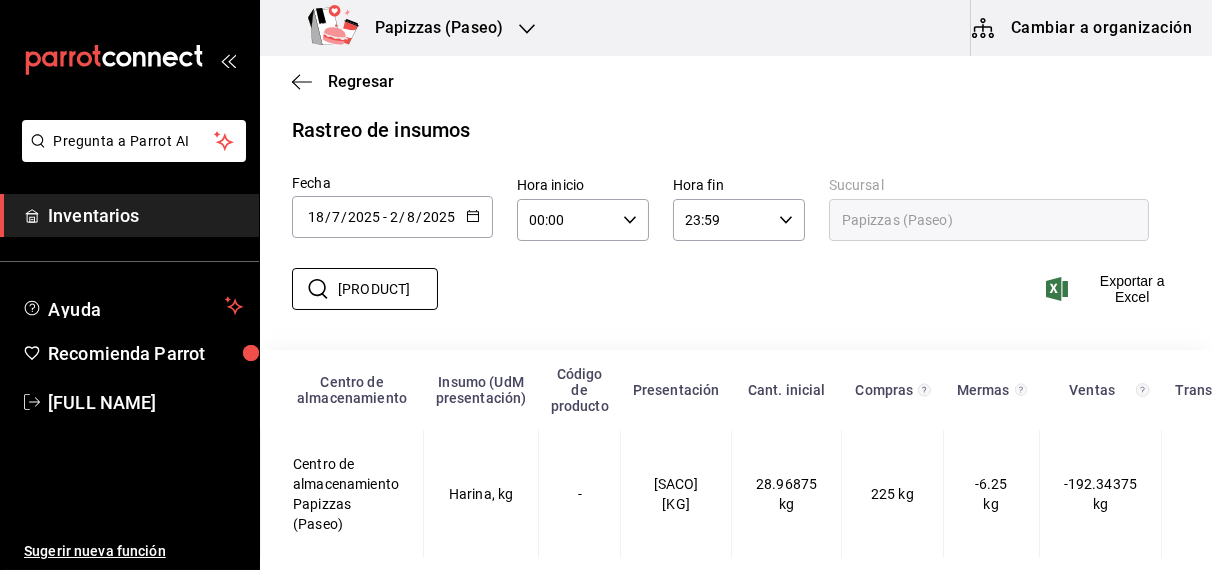 type on "HARINA" 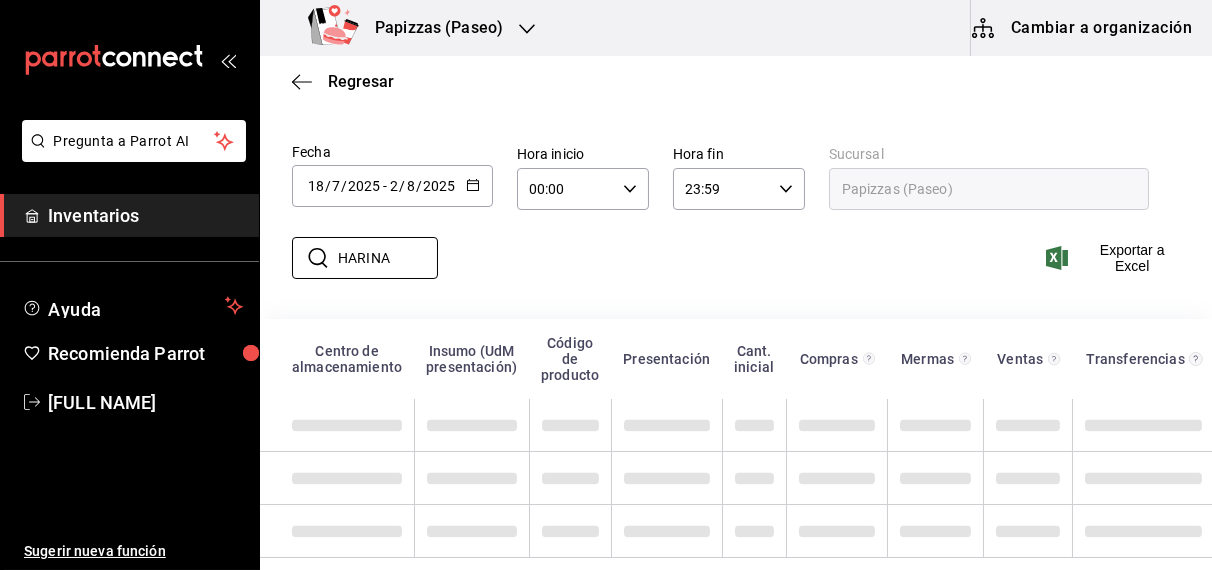 scroll, scrollTop: 42, scrollLeft: 0, axis: vertical 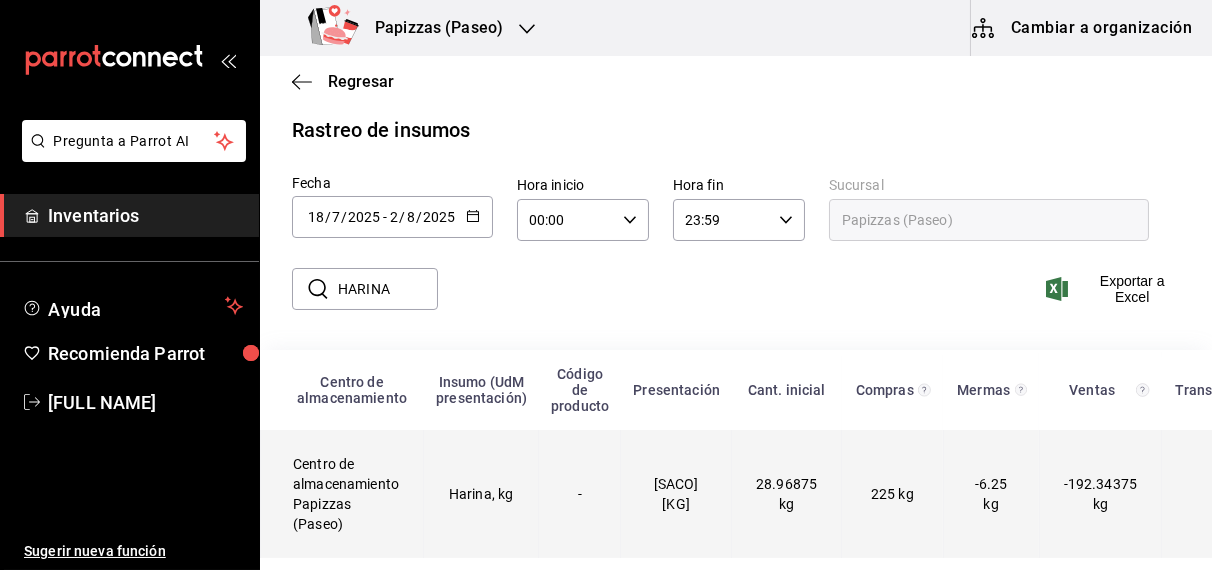 click on "Harina, kg" at bounding box center (481, 494) 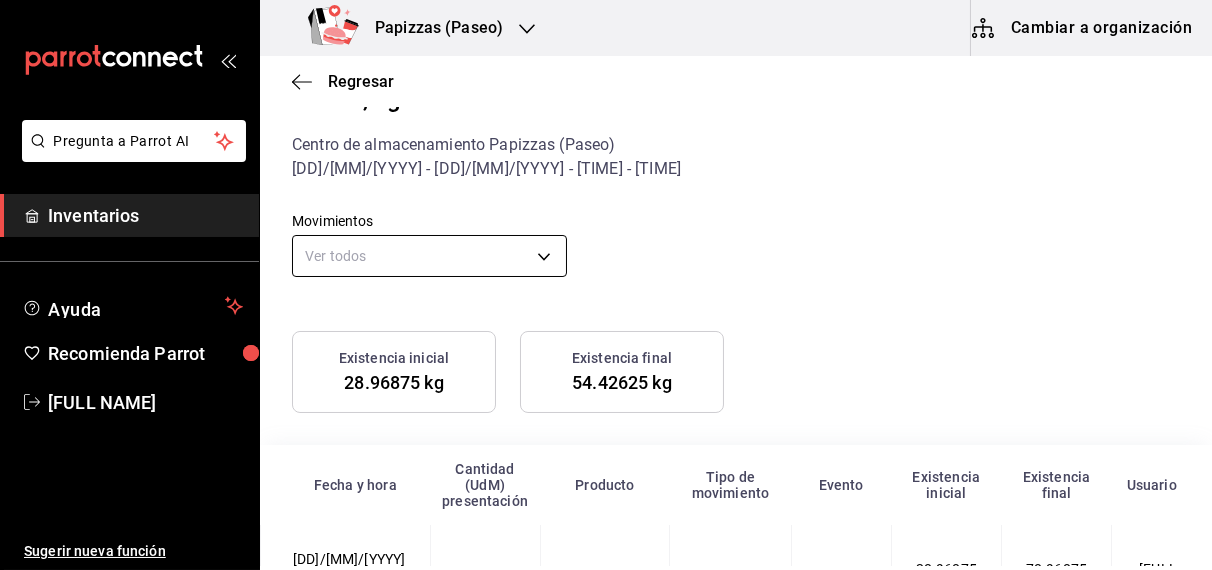 click on "Pregunta a Parrot AI Inventarios   Ayuda Recomienda Parrot   [PERSON]   Sugerir nueva función   Papizzas (Paseo) Cambiar a organización Regresar Harina, kg Centro de almacenamiento Papizzas (Paseo) [DATE] - [DATE] - 00:00 - 23:59 Movimientos Ver todos default Existencia inicial [QUANTITY] kg Existencia final [QUANTITY] kg Fecha y hora Cantidad (UdM) presentación Producto Tipo de movimiento Evento Existencia inicial Existencia final Usuario [DATE] [TIME] [QUANTITY] kg Harina Compra Entrada [QUANTITY] kg [QUANTITY] kg [PERSON] [DATE] [TIME] [QUANTITY] kg Harina Ajuste manual Ajuste [QUANTITY] kg [QUANTITY] kg [PERSON] [DATE] [TIME] [QUANTITY] kg Harina Merma Salida [QUANTITY] kg [QUANTITY] kg [PERSON] [DATE] [TIME] [QUANTITY] kg [PRODUCT] Personal Venta [PRODUCT_CODE] Salida [QUANTITY] kg [QUANTITY] kg [PERSON] [DATE] [TIME] [QUANTITY] kg Papizzas Venta [PRODUCT_CODE] Salida [QUANTITY] kg [QUANTITY] kg [PERSON]" at bounding box center [606, 283] 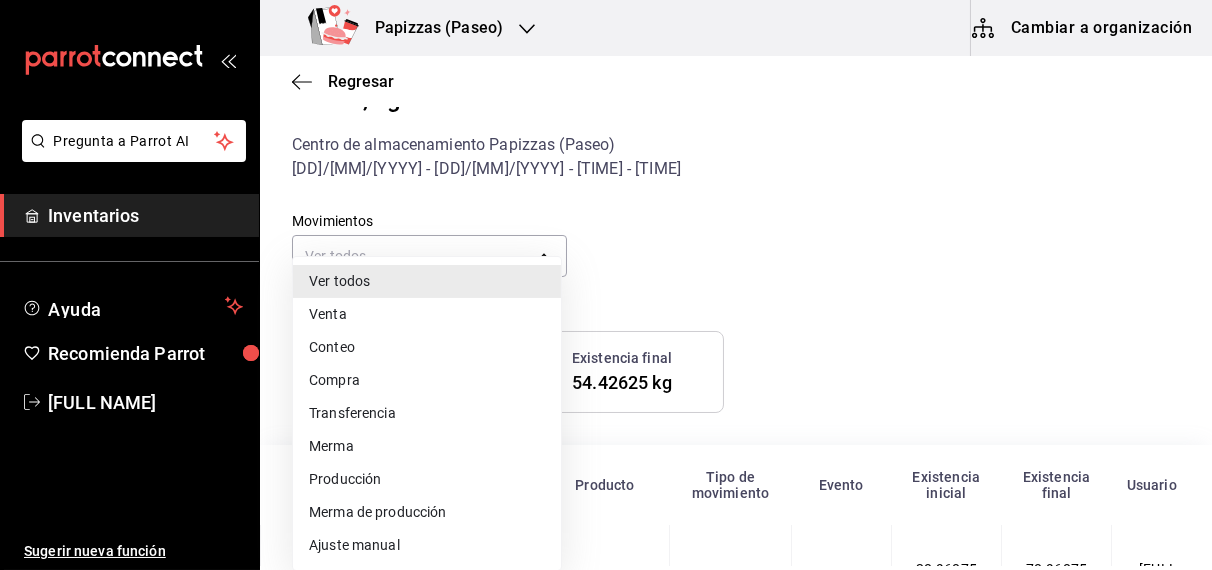 click on "Compra" at bounding box center [427, 380] 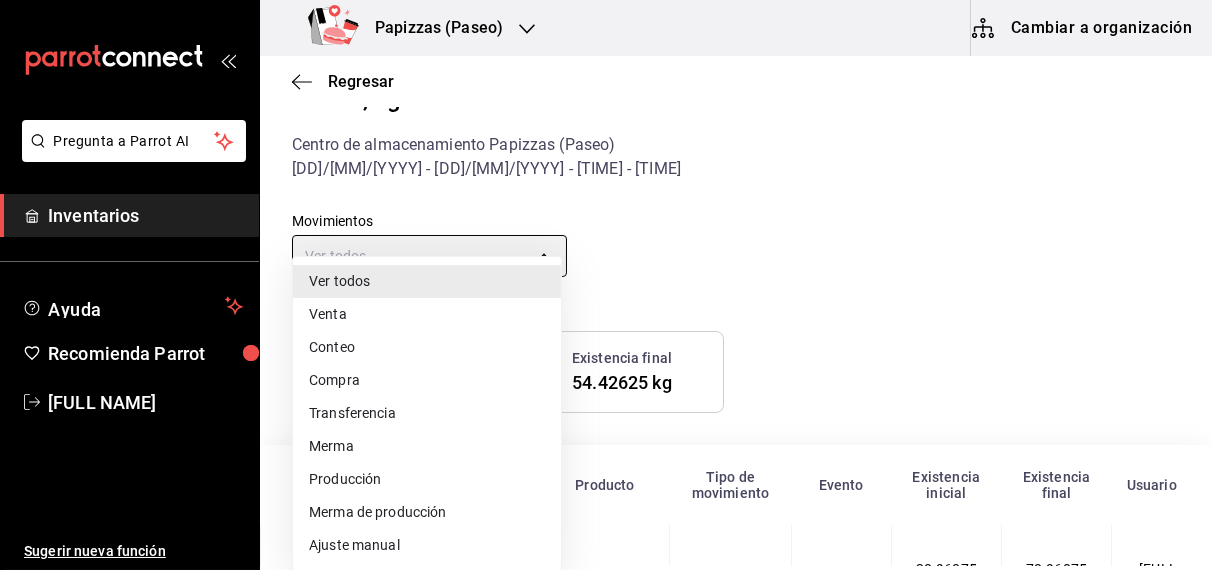 type on "[TRANSACTION_TYPE]" 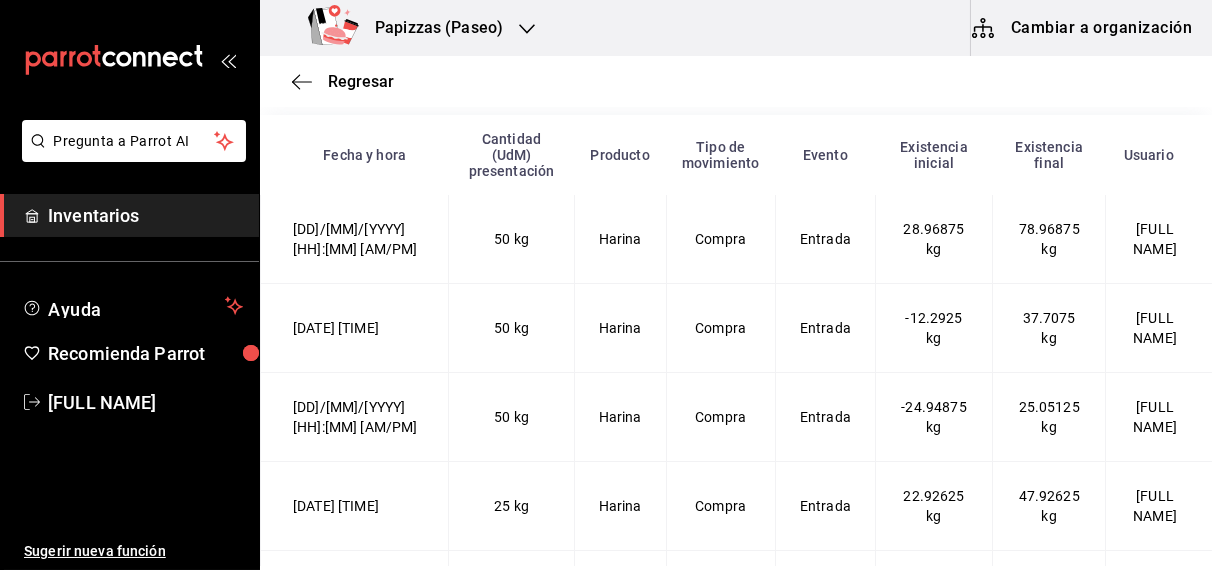 scroll, scrollTop: 375, scrollLeft: 0, axis: vertical 